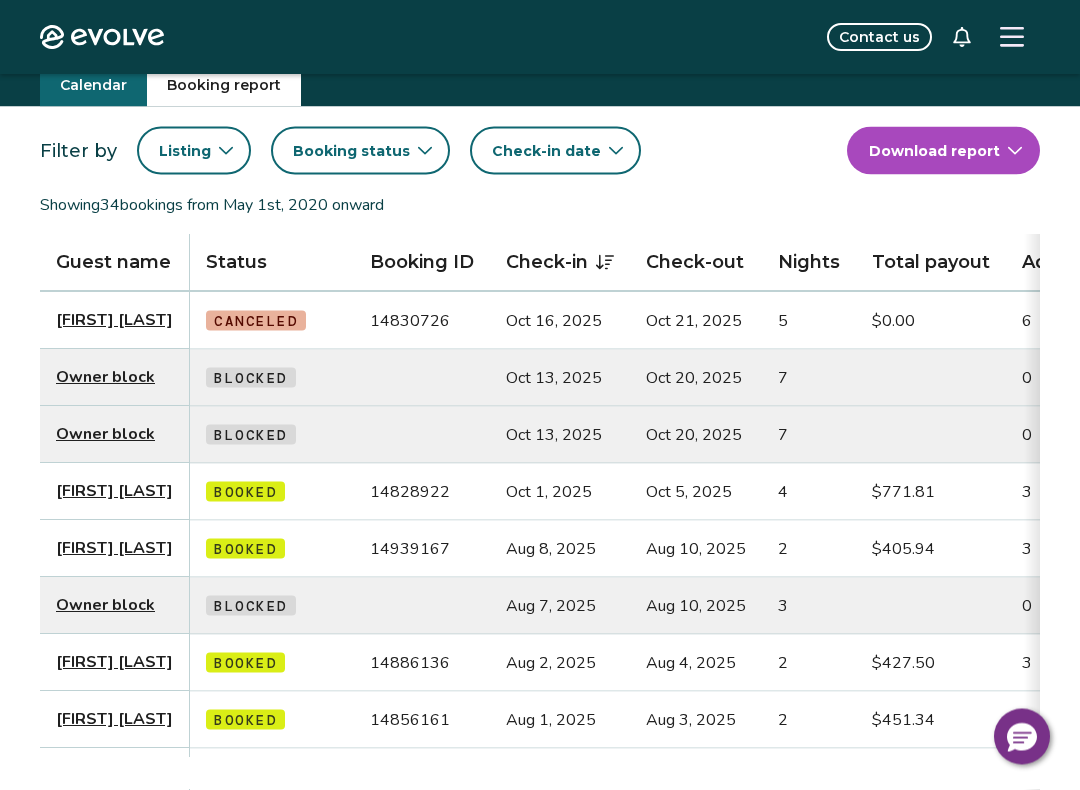 scroll, scrollTop: 0, scrollLeft: 0, axis: both 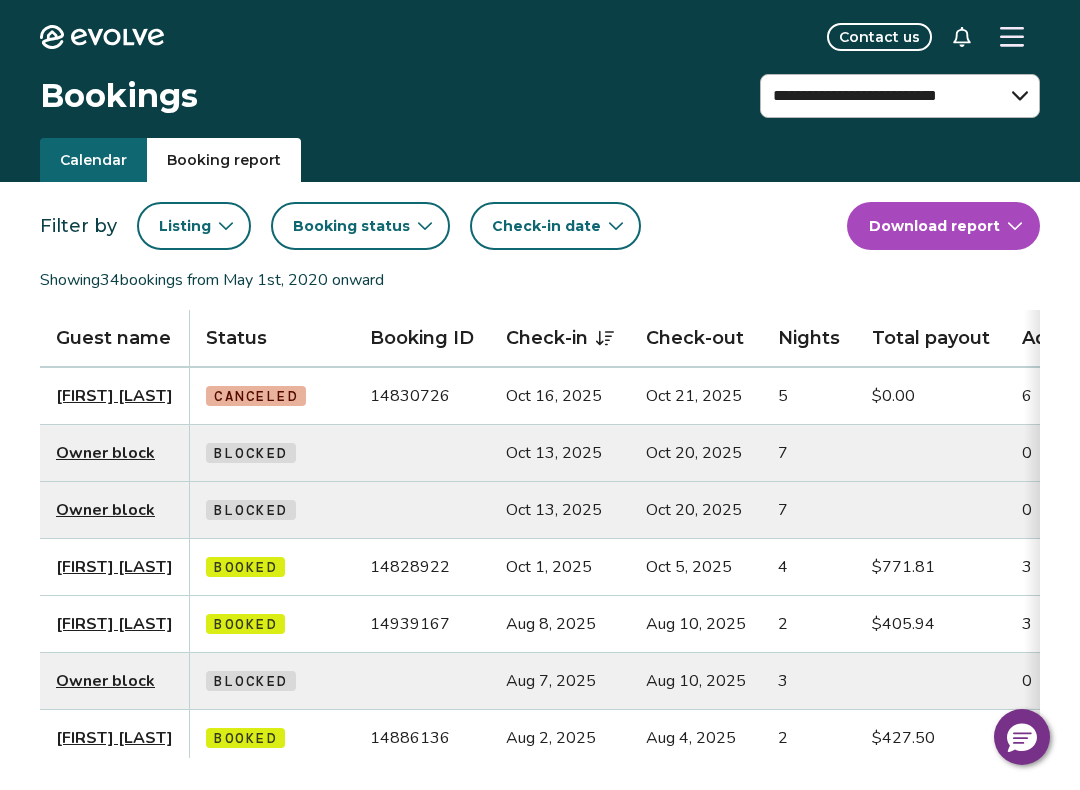 click on "Listing" at bounding box center [194, 226] 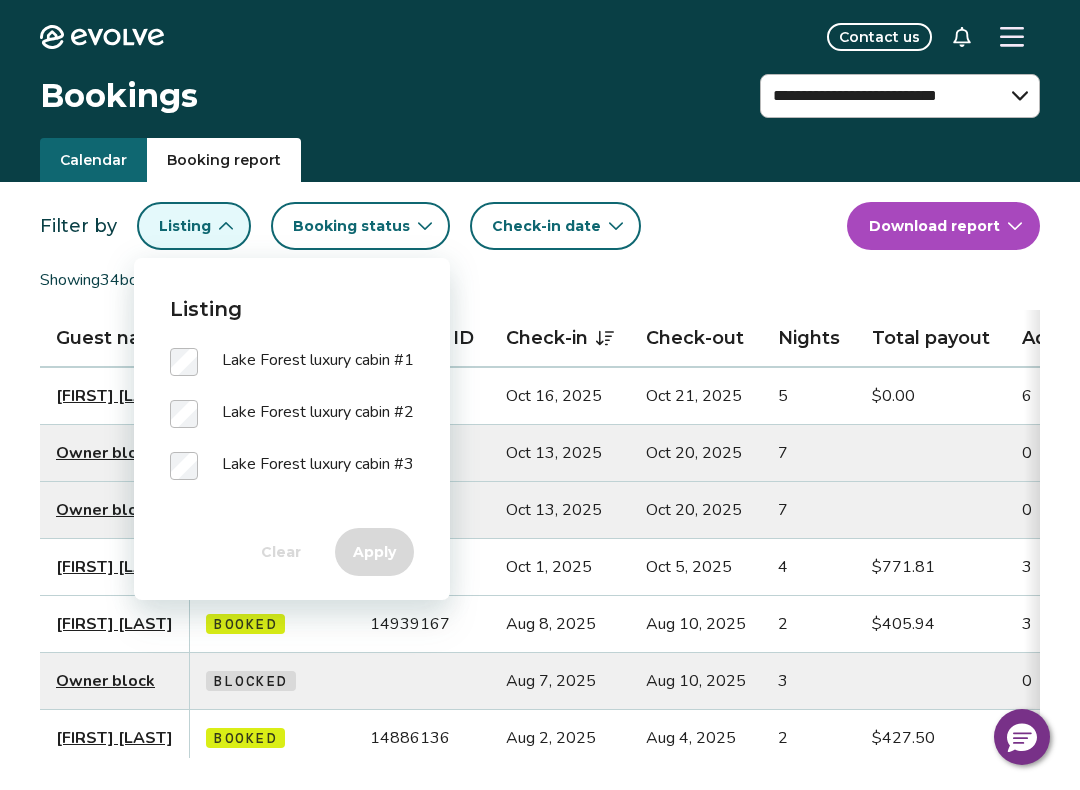 click on "Listing" at bounding box center [292, 309] 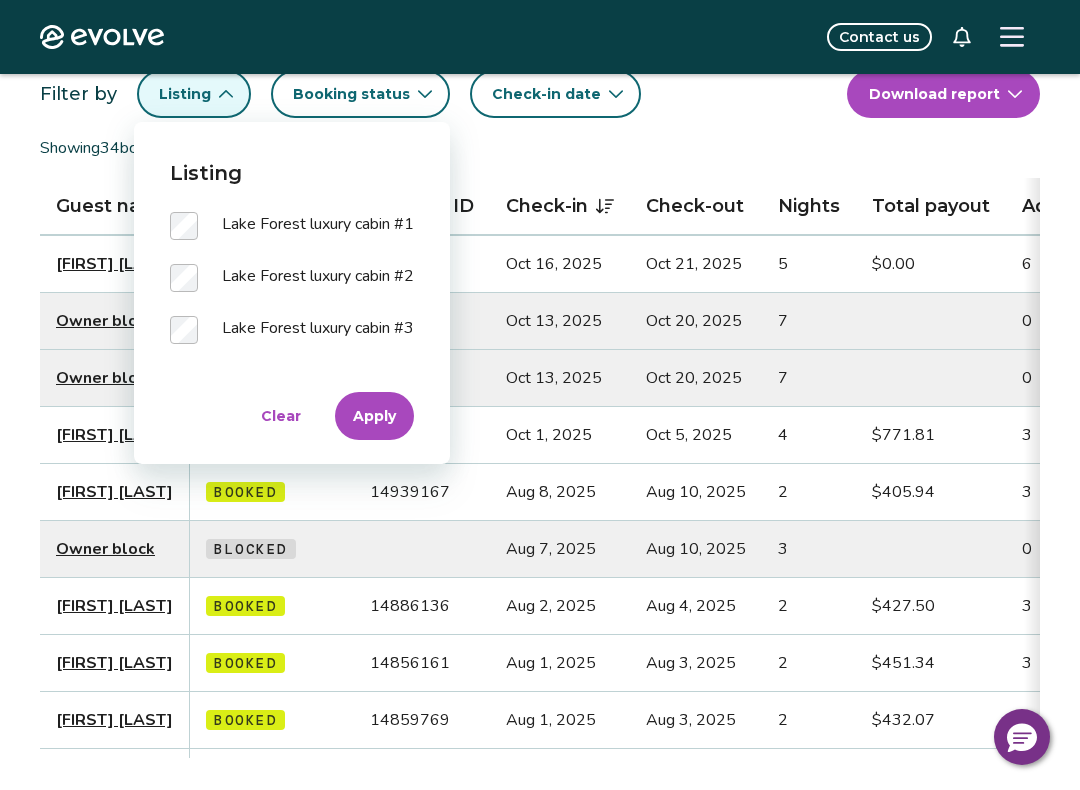 scroll, scrollTop: 140, scrollLeft: 0, axis: vertical 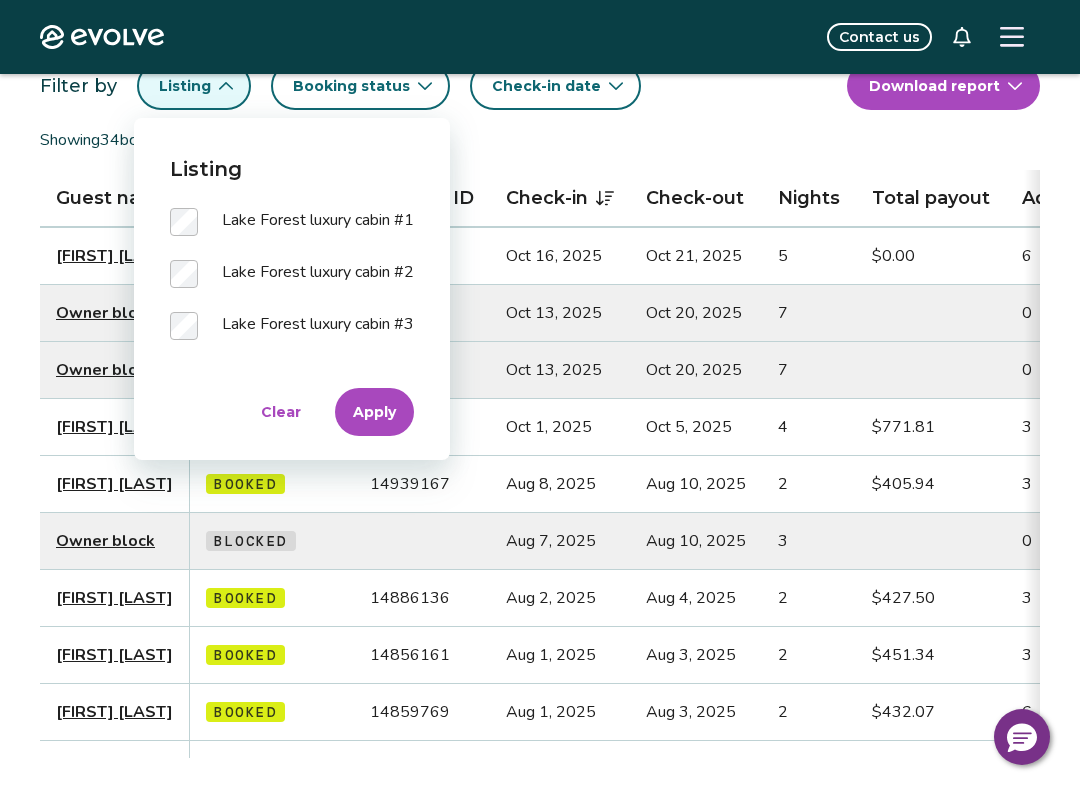 click on "Apply" at bounding box center [374, 412] 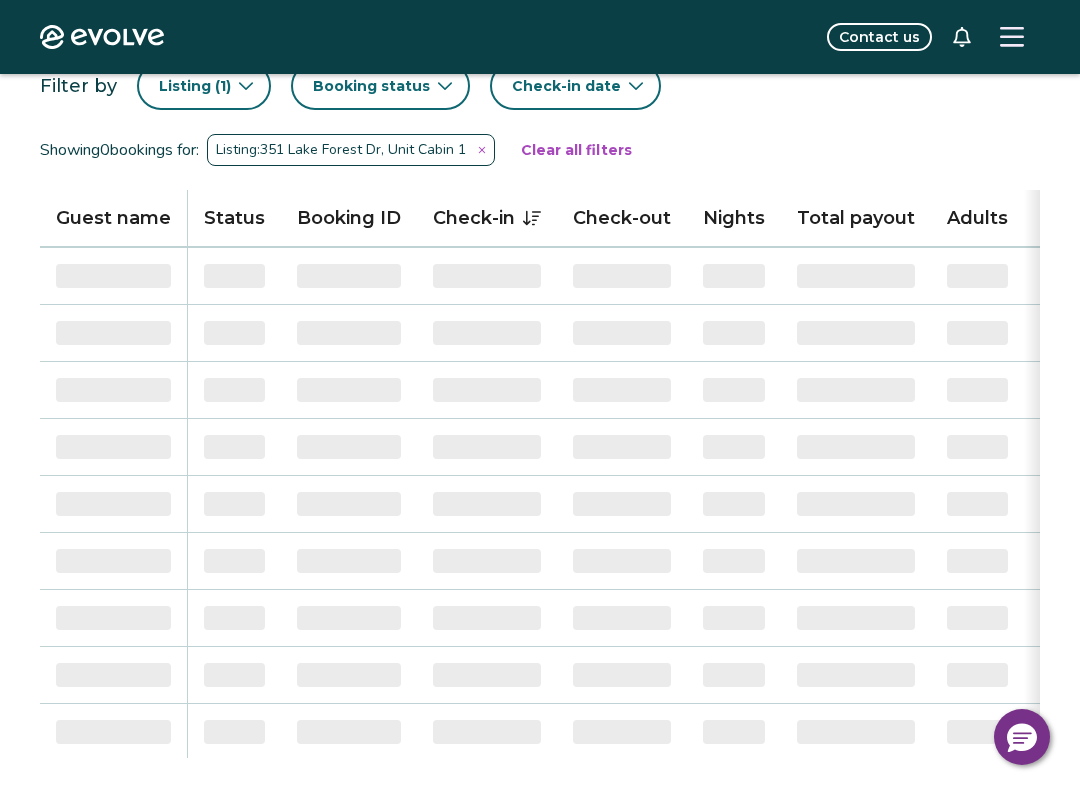 click on "‌" at bounding box center (349, 390) 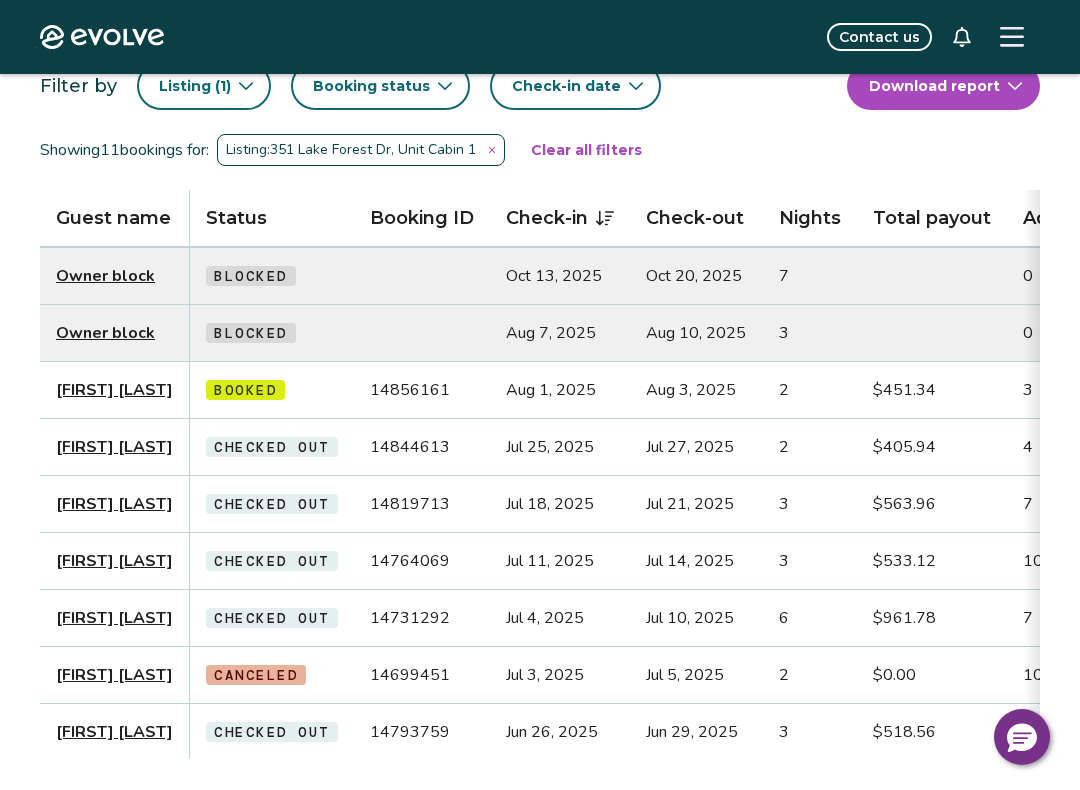 scroll, scrollTop: 0, scrollLeft: 148, axis: horizontal 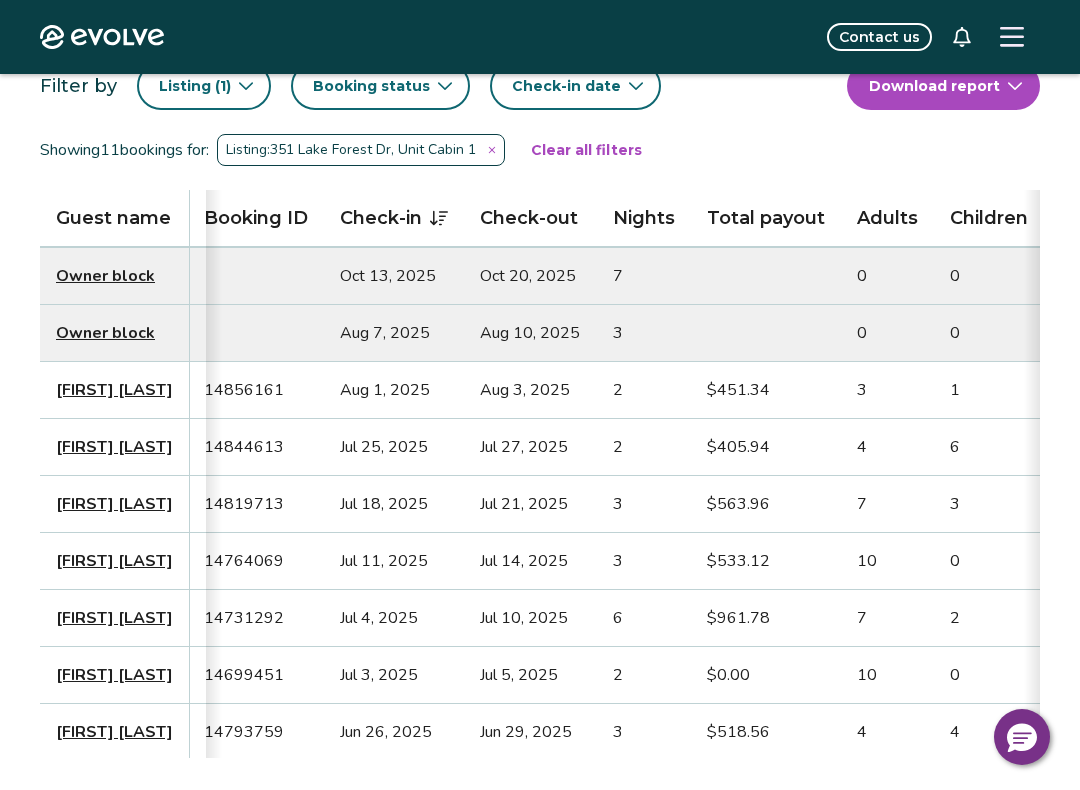 click on "[FIRST] [LAST]" at bounding box center (114, 390) 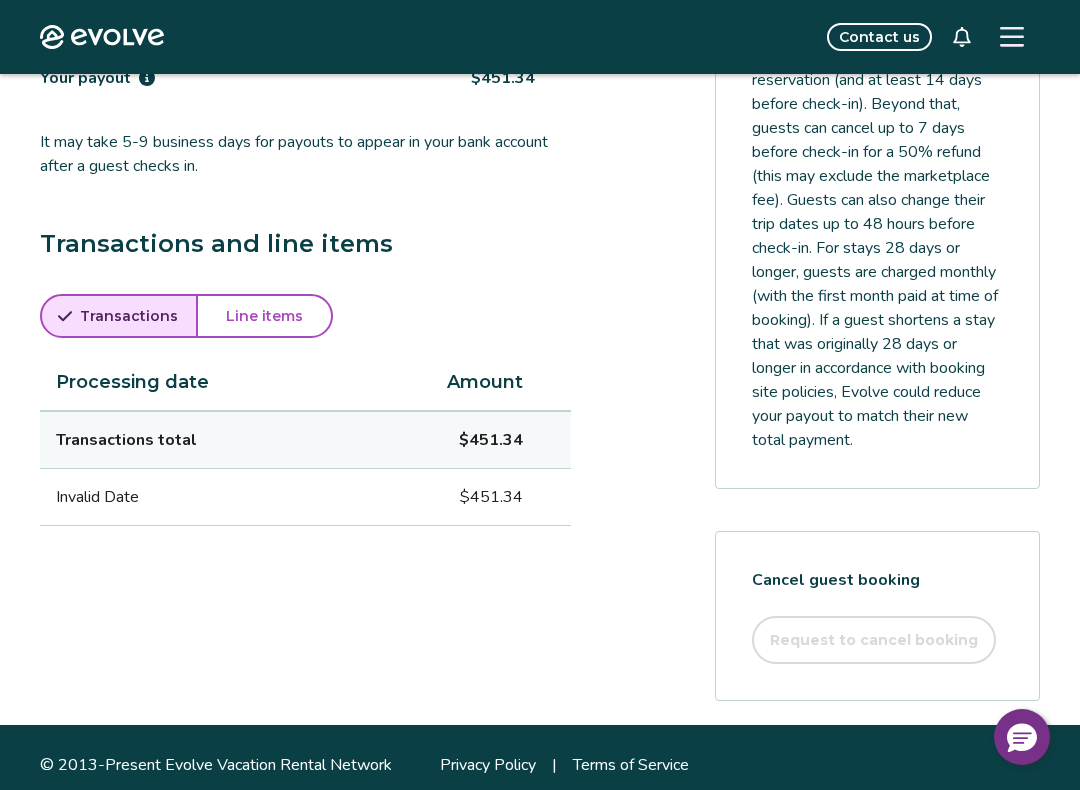 click on "Line items" at bounding box center (264, 316) 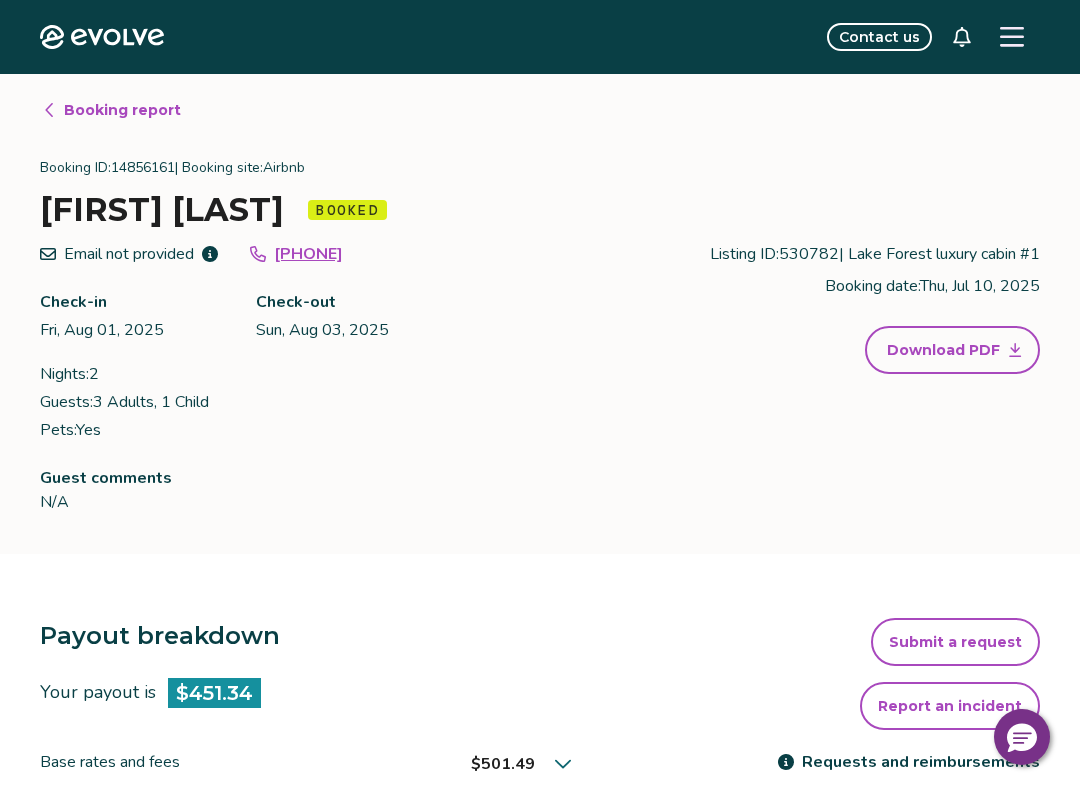 click on "Booking report" at bounding box center [111, 110] 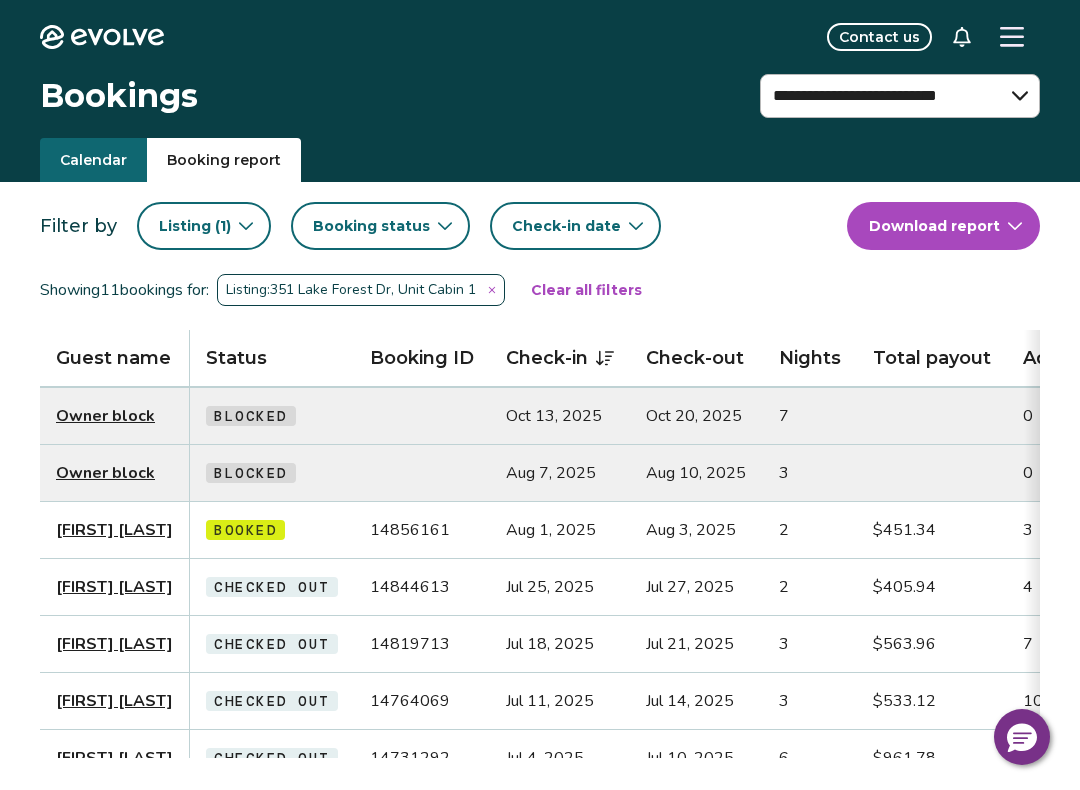 click on "Listing ( 1 )" at bounding box center (204, 226) 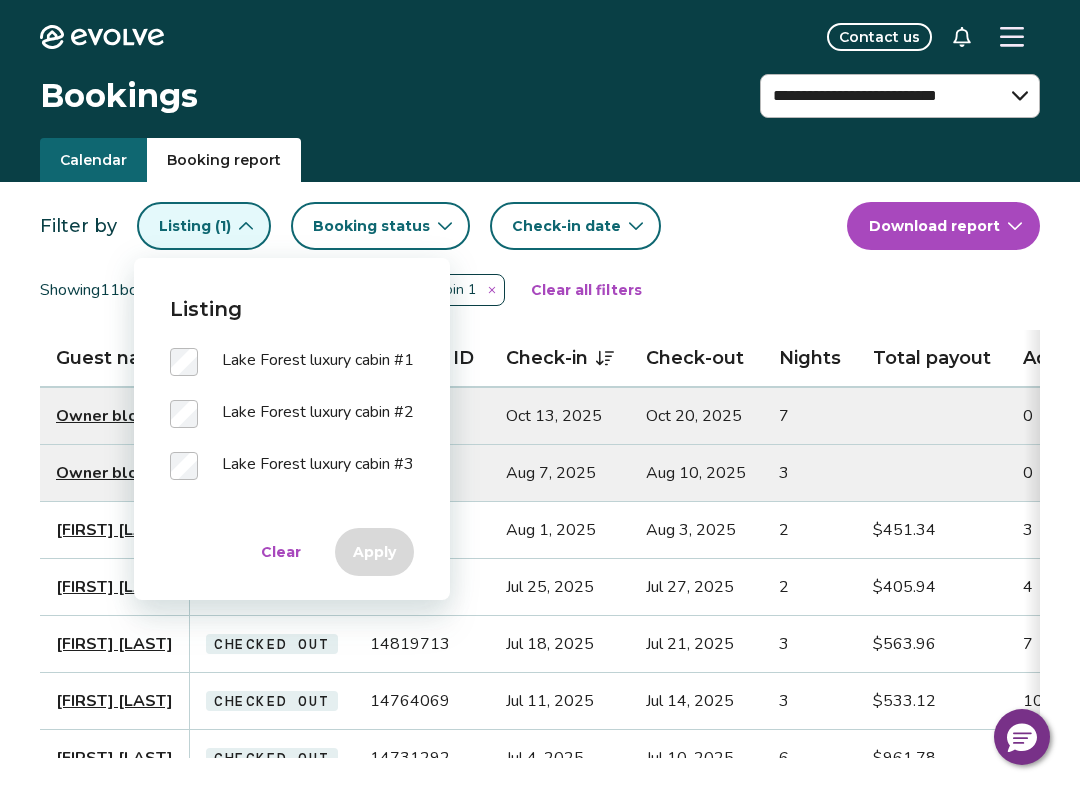 click on "Listing" at bounding box center (292, 309) 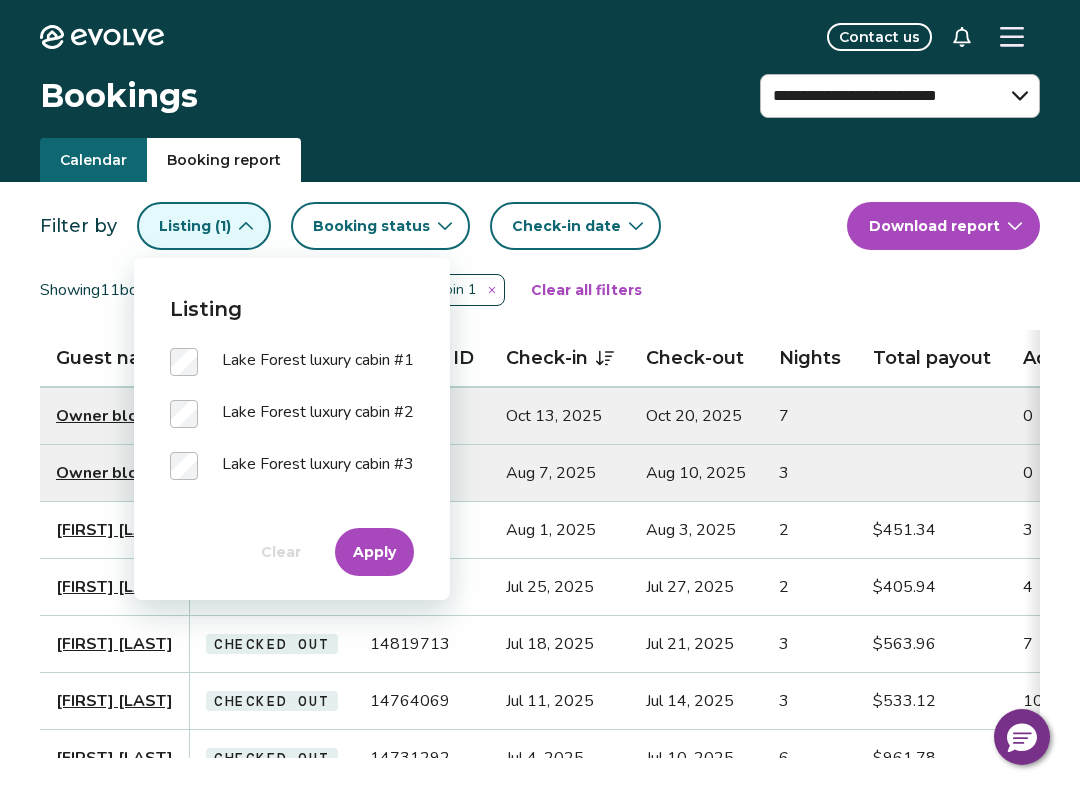 click on "Apply" at bounding box center (374, 552) 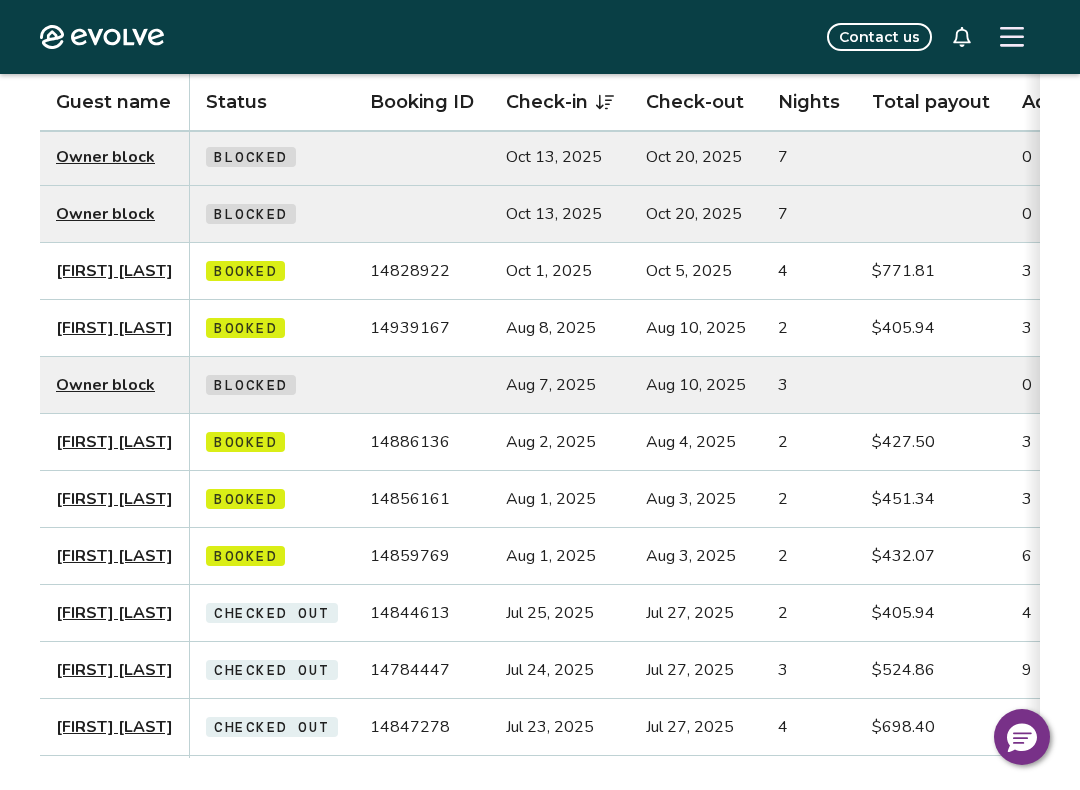 click on "[FIRST] [LAST]" at bounding box center [114, 556] 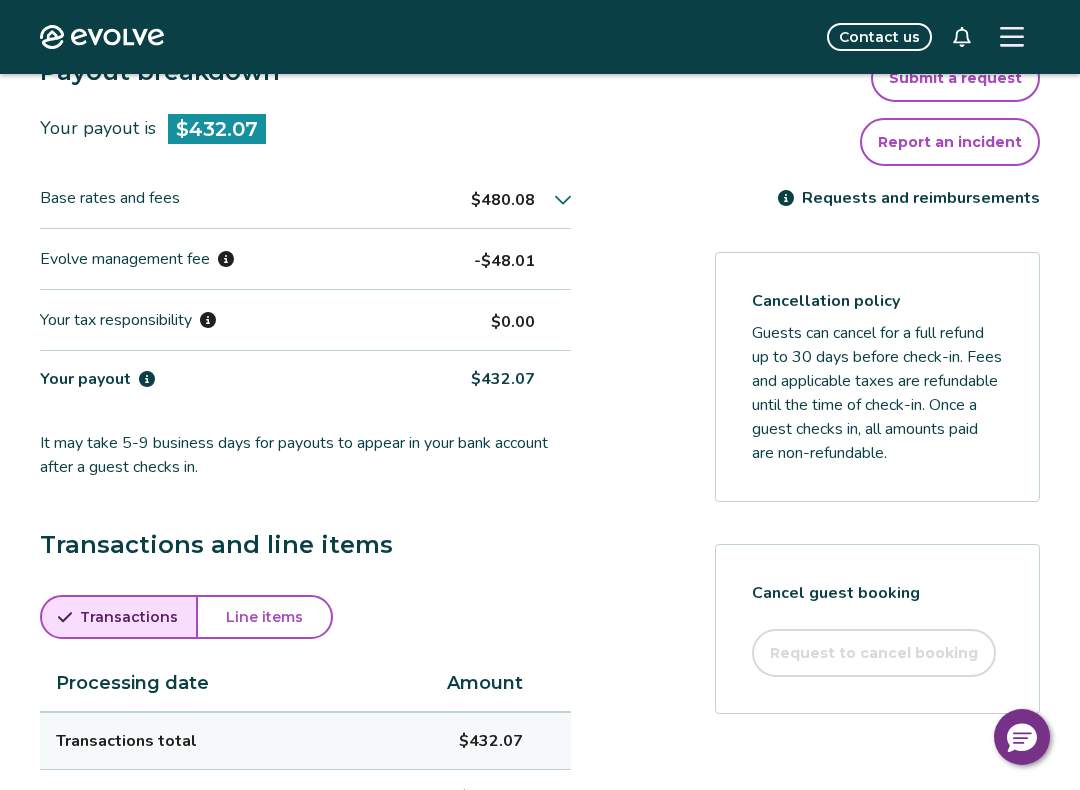 click on "Line items" at bounding box center [264, 617] 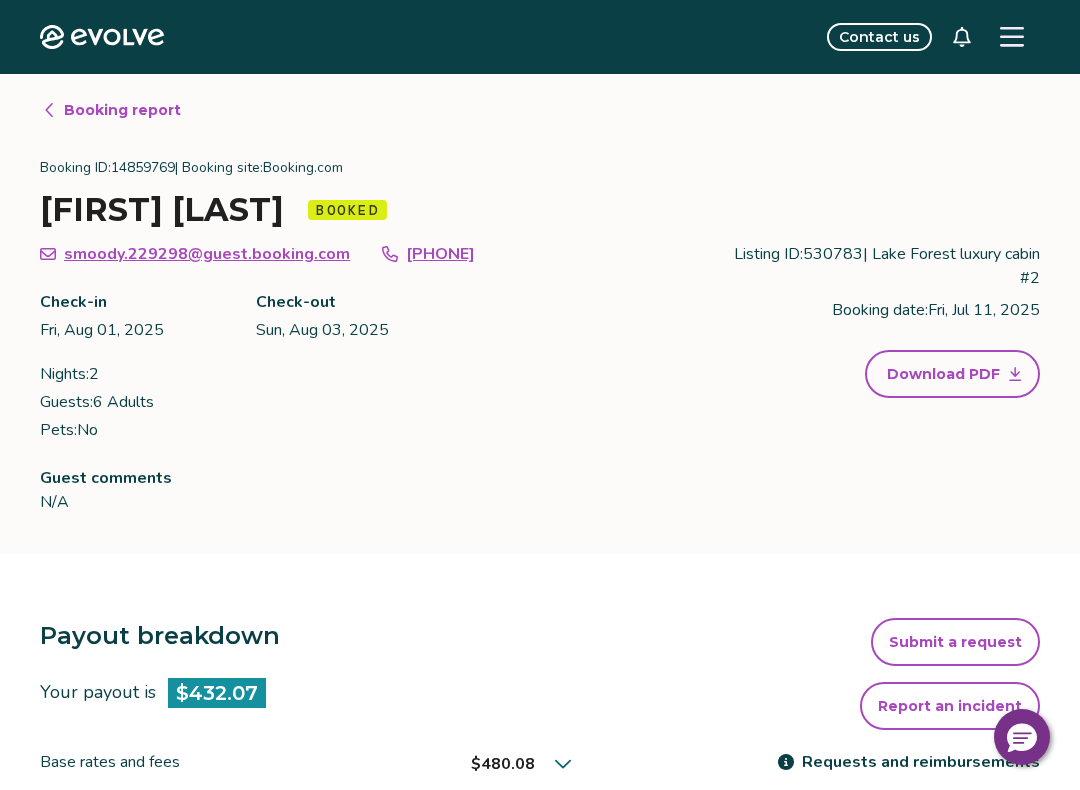 click on "Booking report" at bounding box center [122, 110] 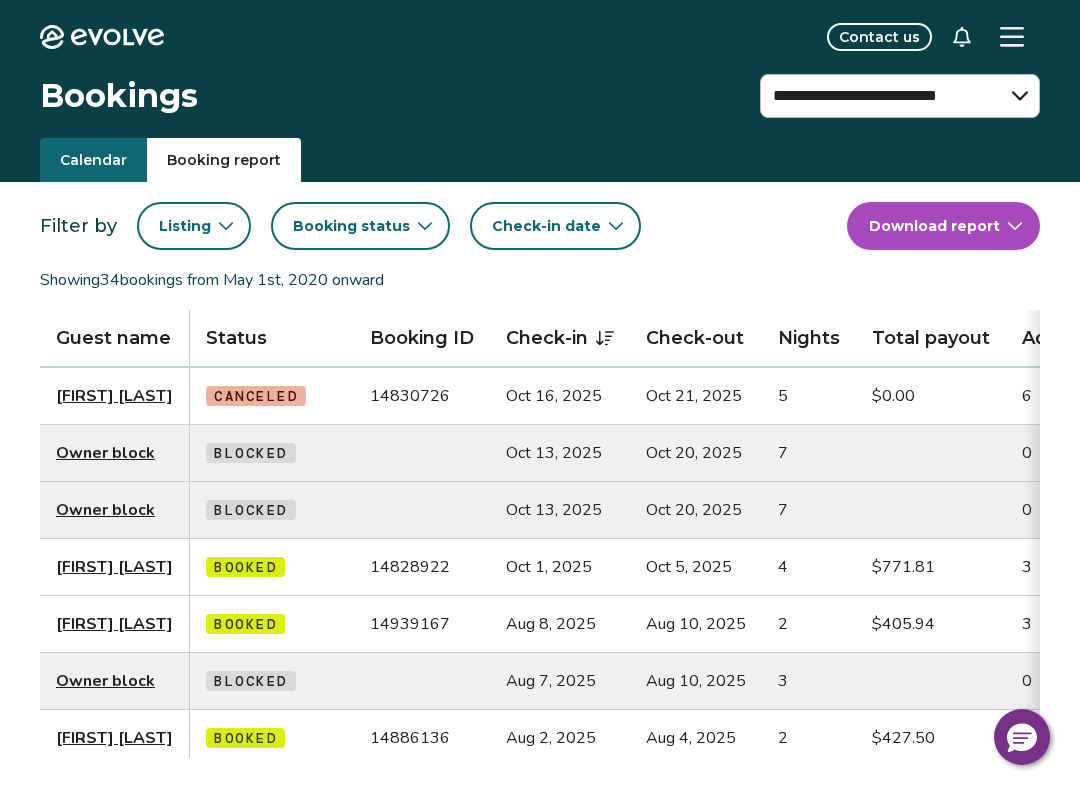 scroll, scrollTop: 0, scrollLeft: 94, axis: horizontal 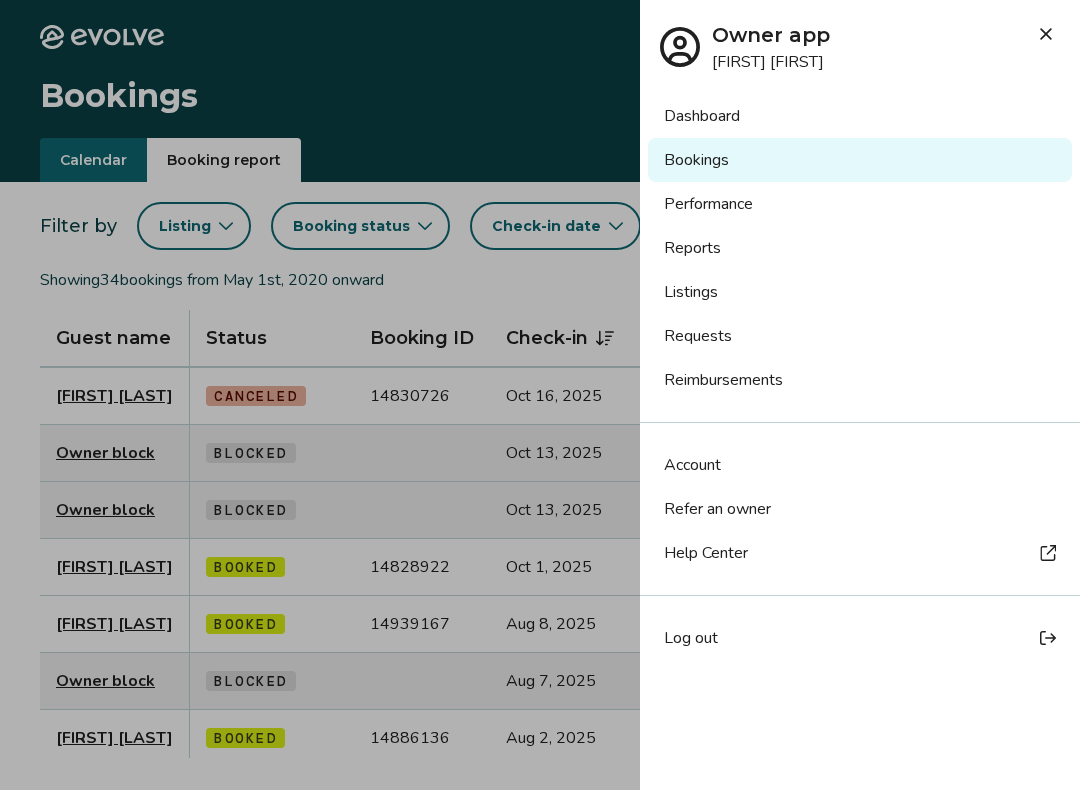 click on "Reimbursements" at bounding box center (860, 380) 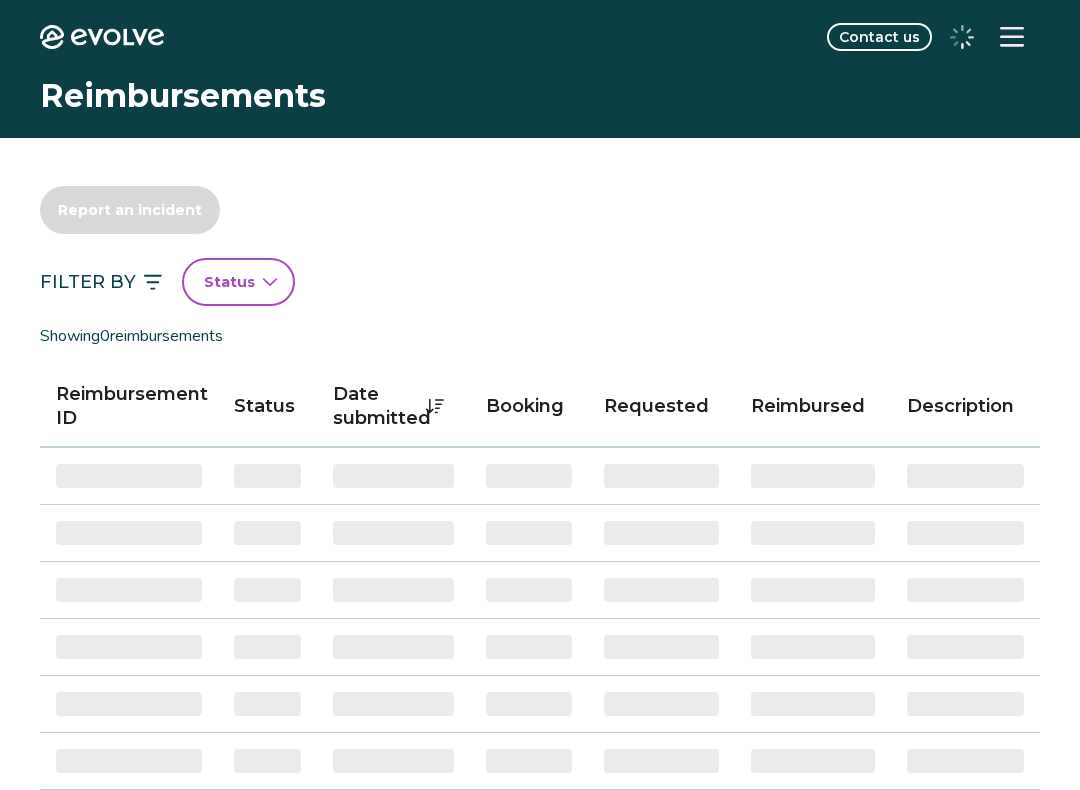 scroll, scrollTop: 0, scrollLeft: 0, axis: both 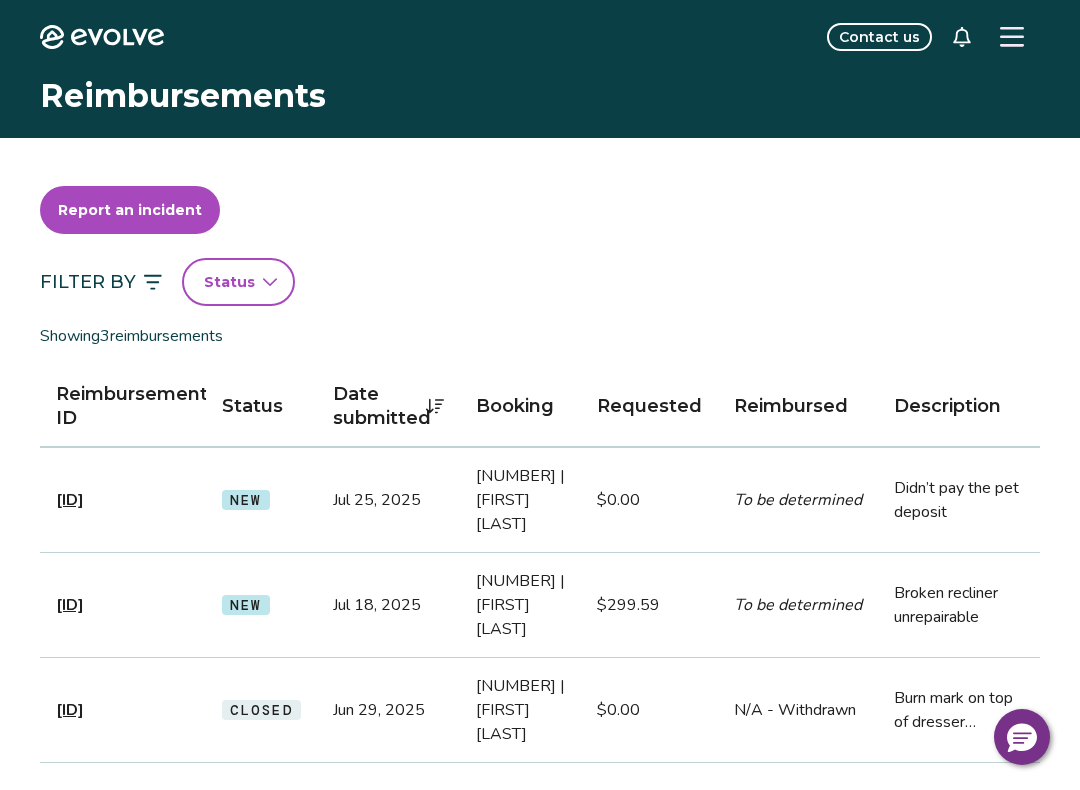 click on "CL-0139171" at bounding box center (70, 710) 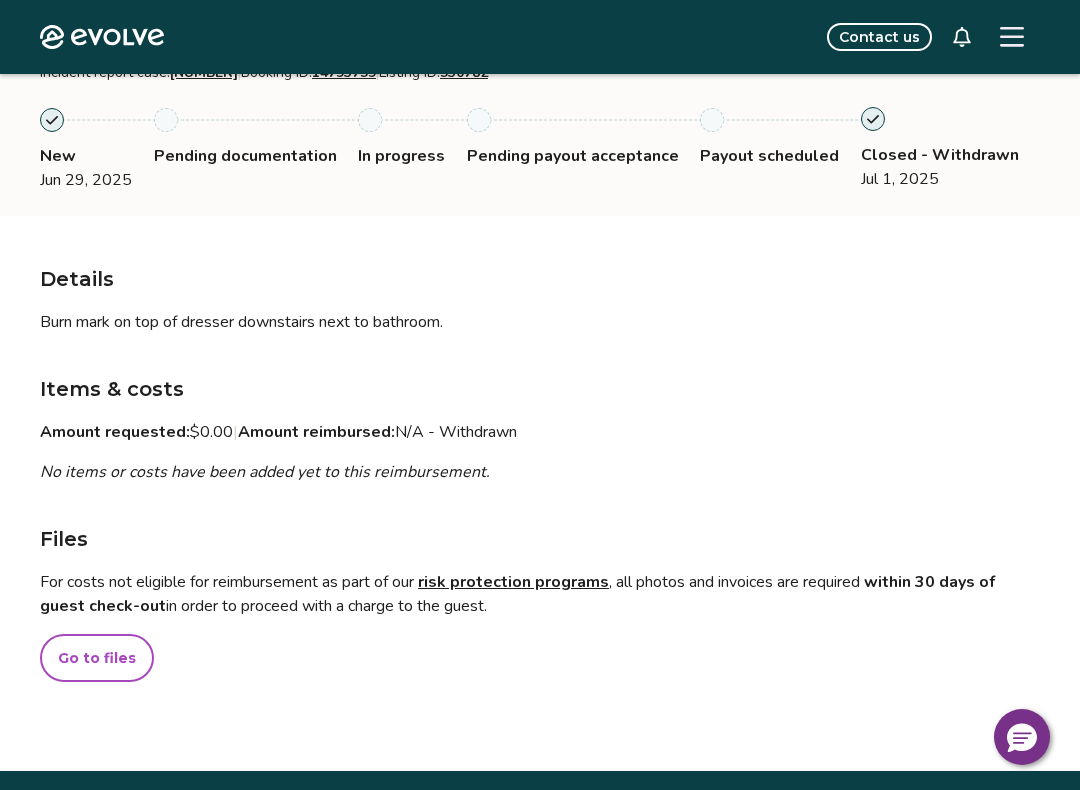 scroll, scrollTop: 182, scrollLeft: 0, axis: vertical 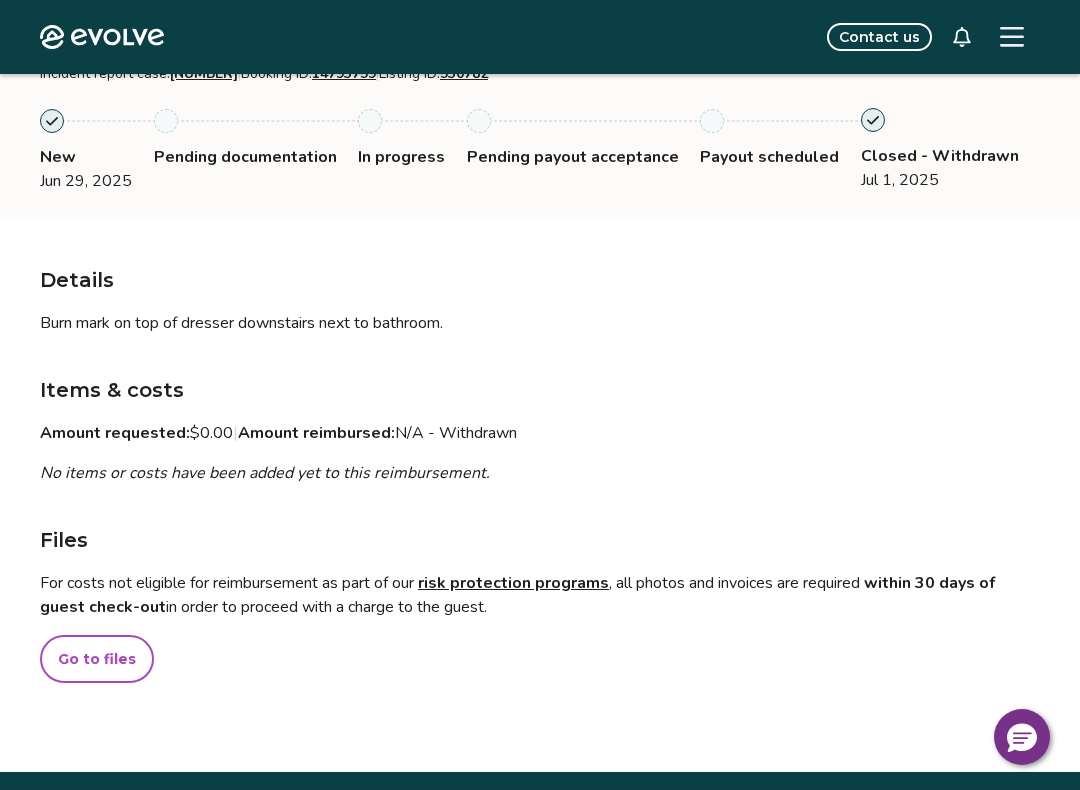 click on "Files For costs not eligible for reimbursement as part of our   risk protection programs , all photos and invoices are required   within 30 days of guest check-out  in order to proceed with a charge to the guest. Go to files" at bounding box center [540, 604] 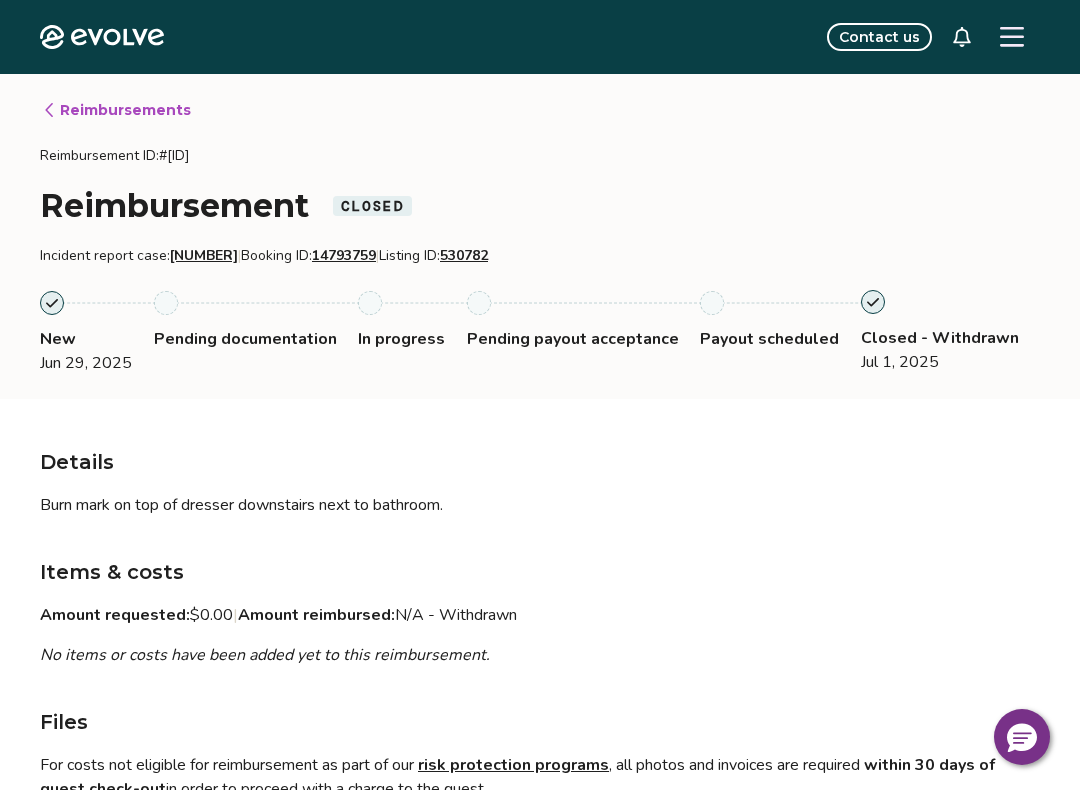 click on "Reimbursements" at bounding box center [116, 110] 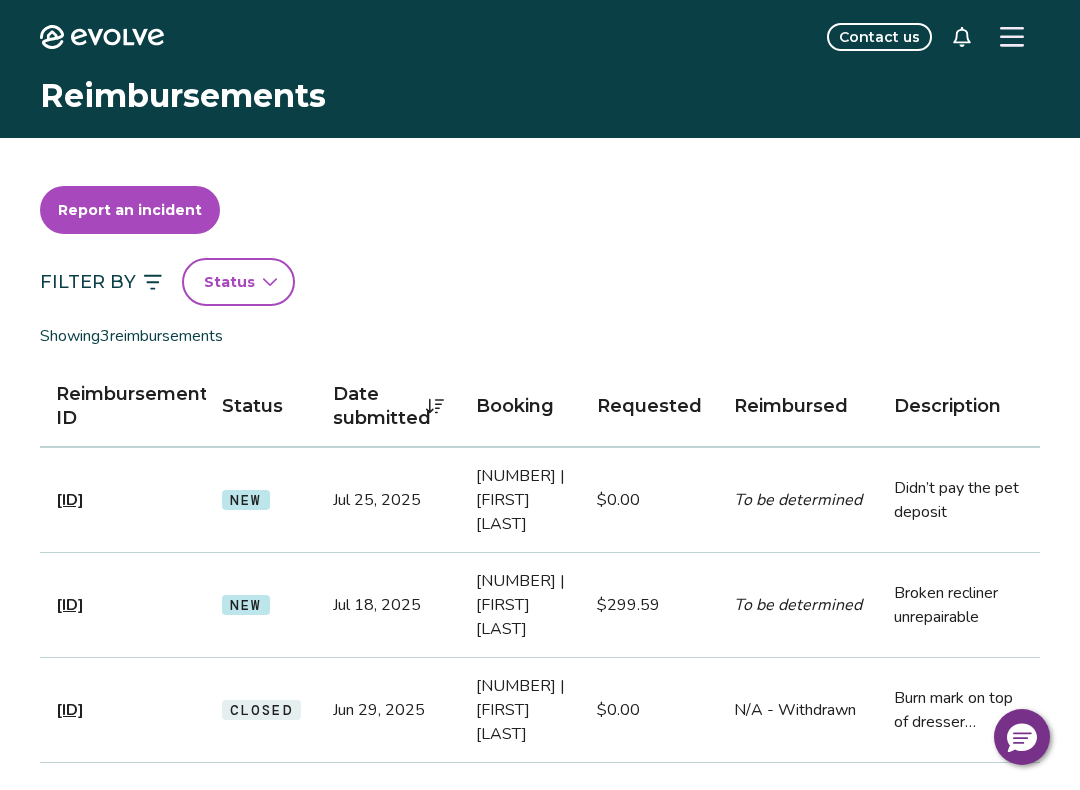 click 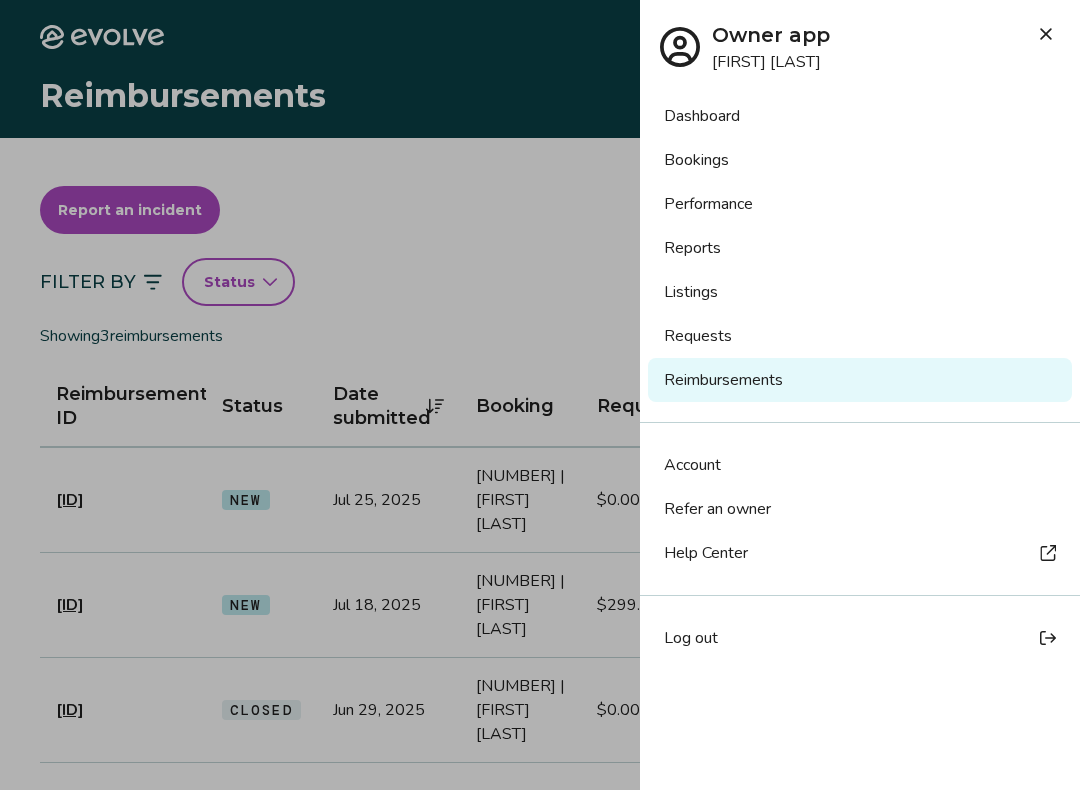 click on "Listings" at bounding box center (860, 292) 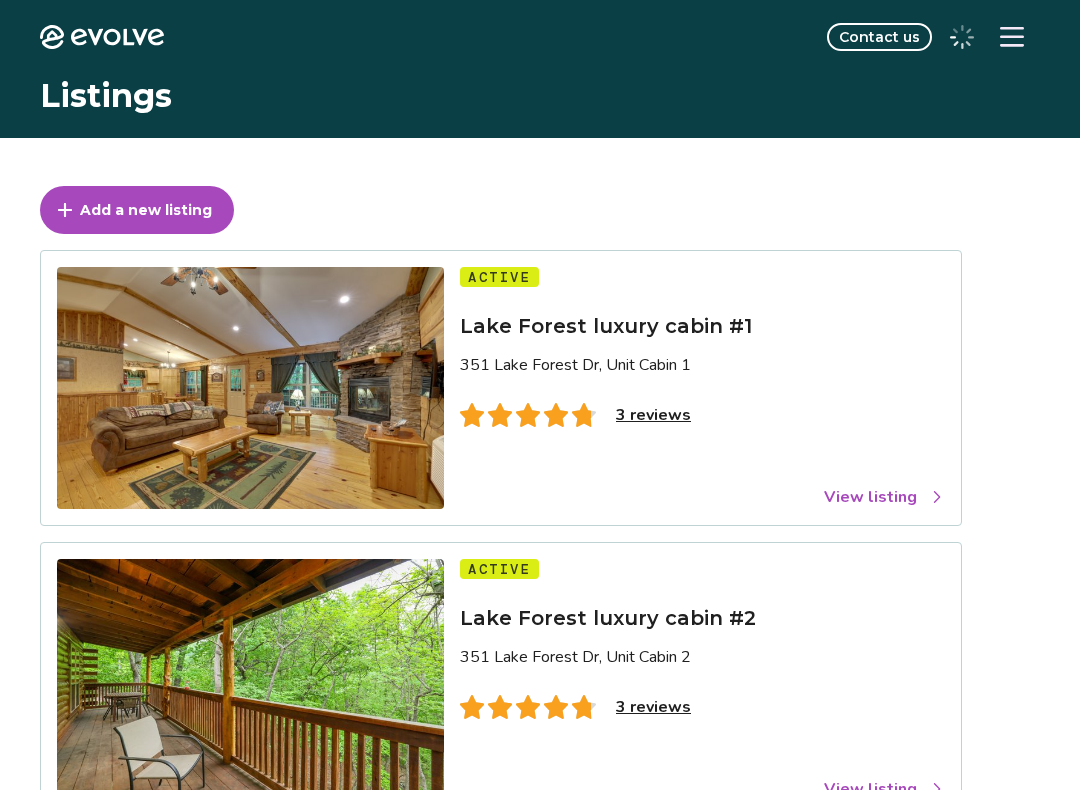 scroll, scrollTop: 0, scrollLeft: 0, axis: both 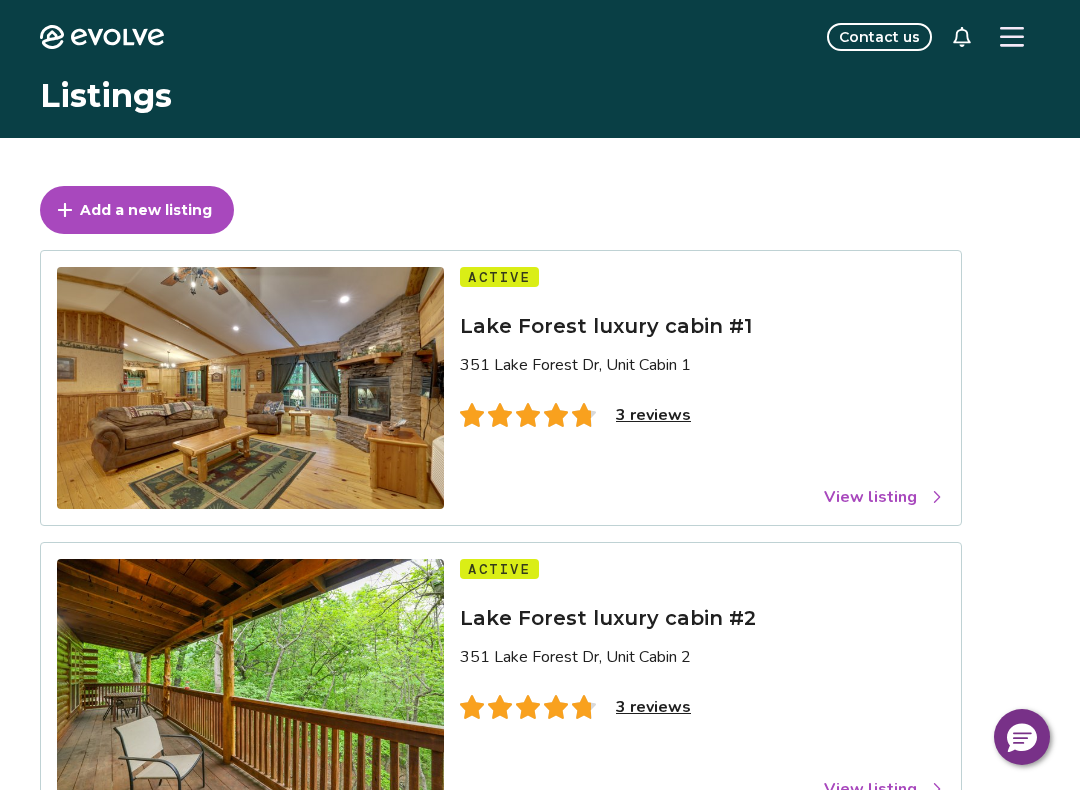 click at bounding box center (1012, 37) 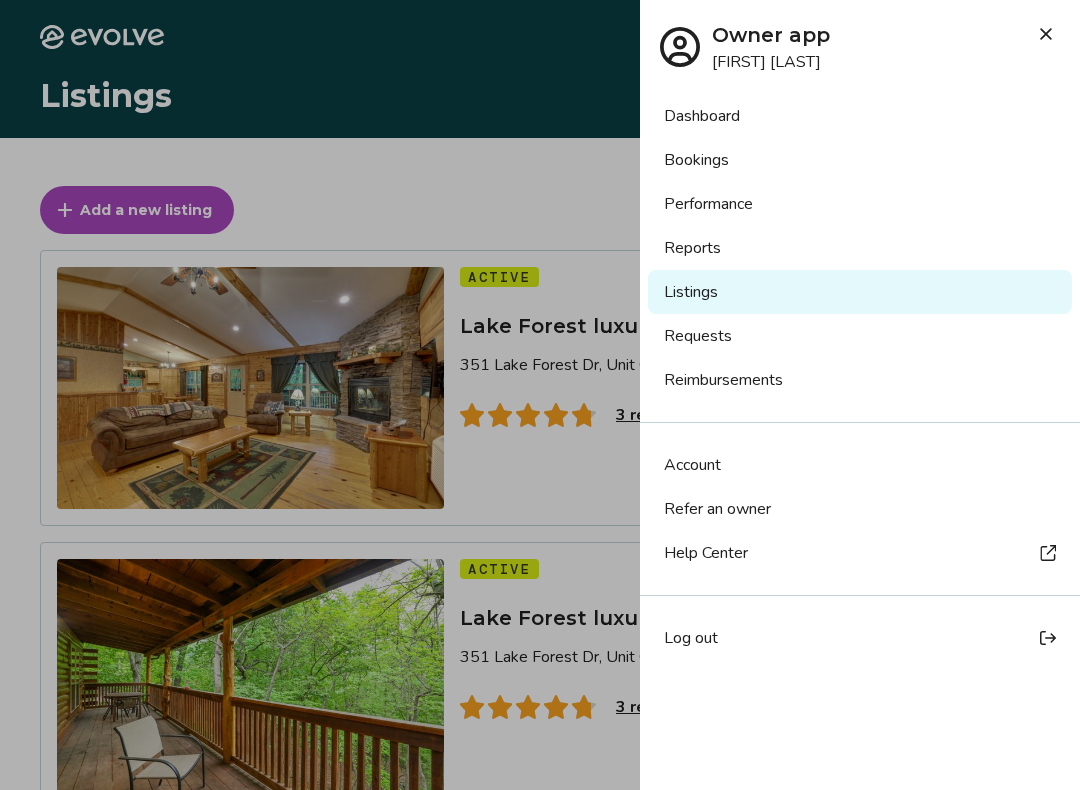 click on "Bookings" at bounding box center [860, 160] 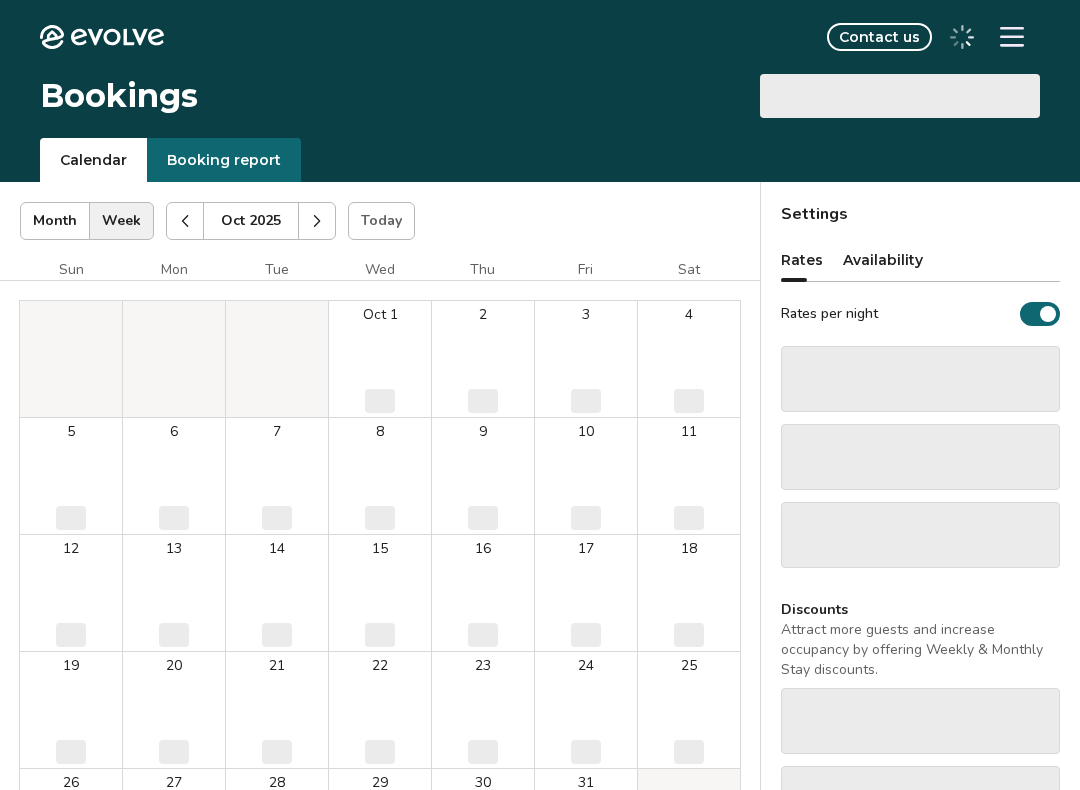 scroll, scrollTop: 0, scrollLeft: 0, axis: both 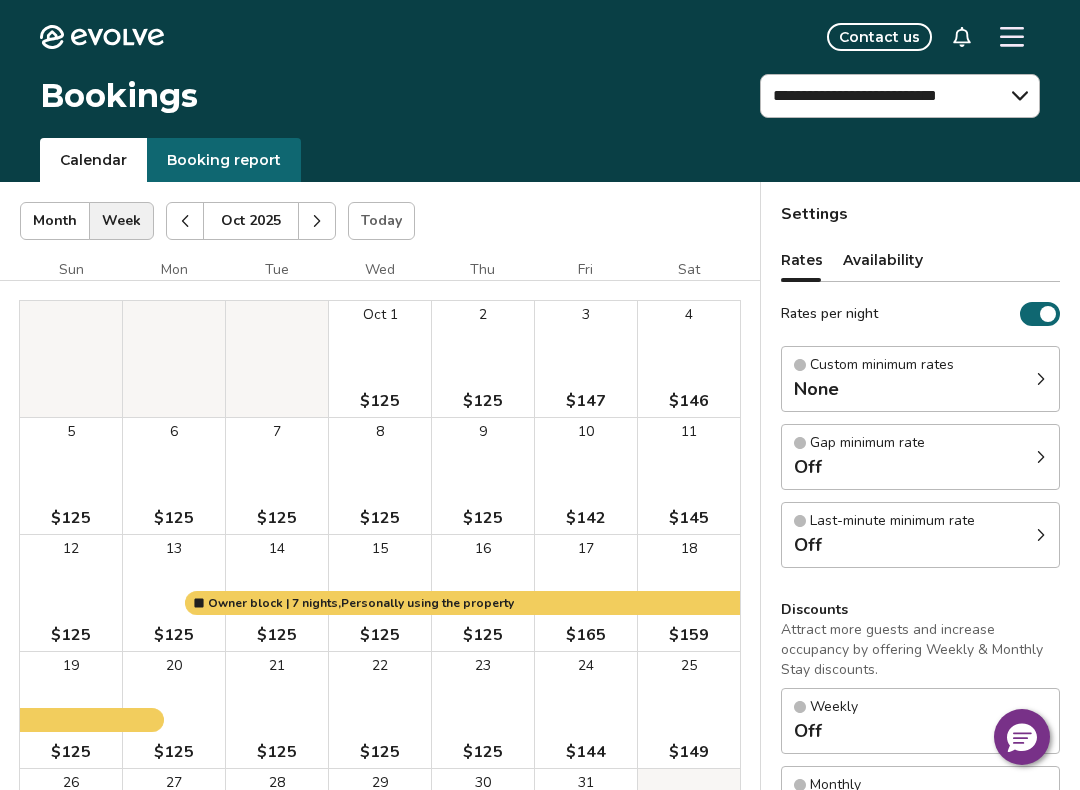 click on "Booking report" at bounding box center (224, 160) 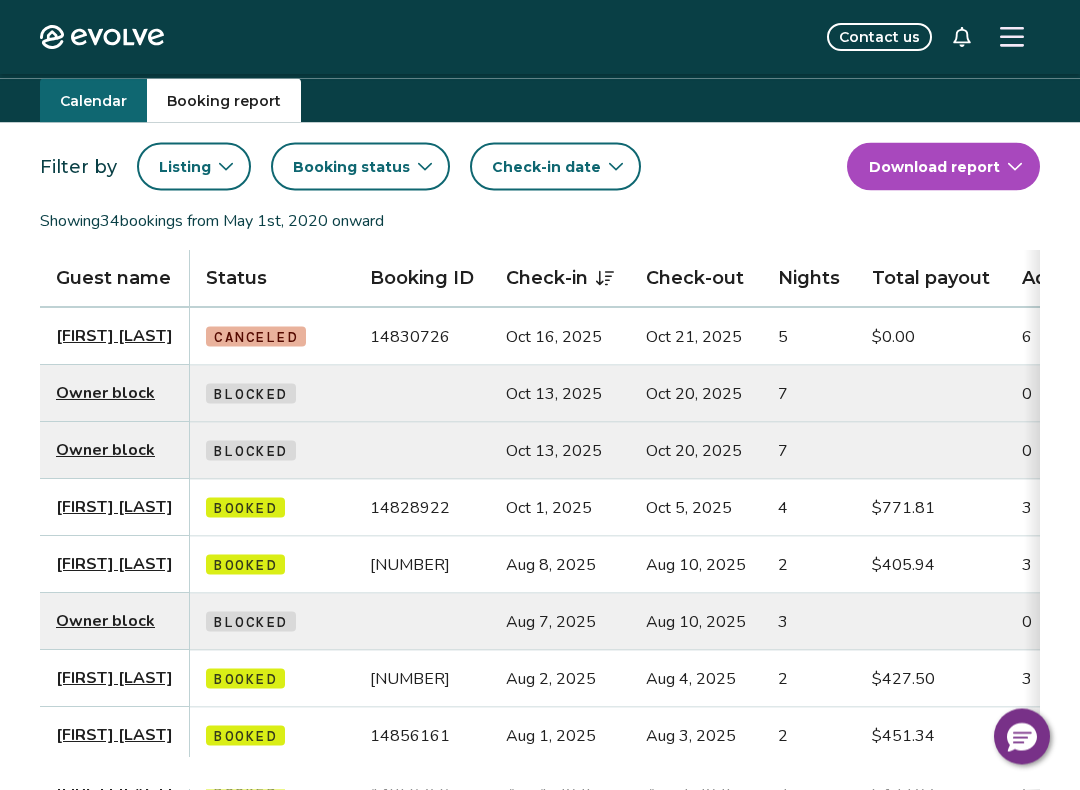 scroll, scrollTop: 0, scrollLeft: 0, axis: both 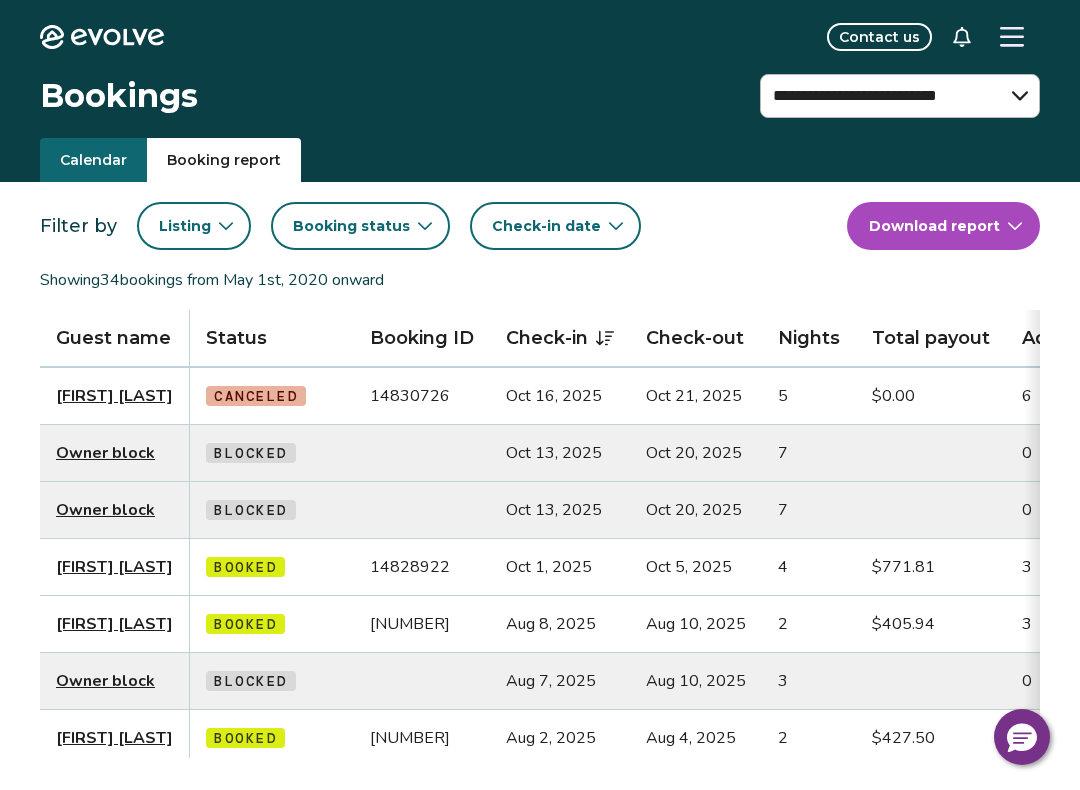 click 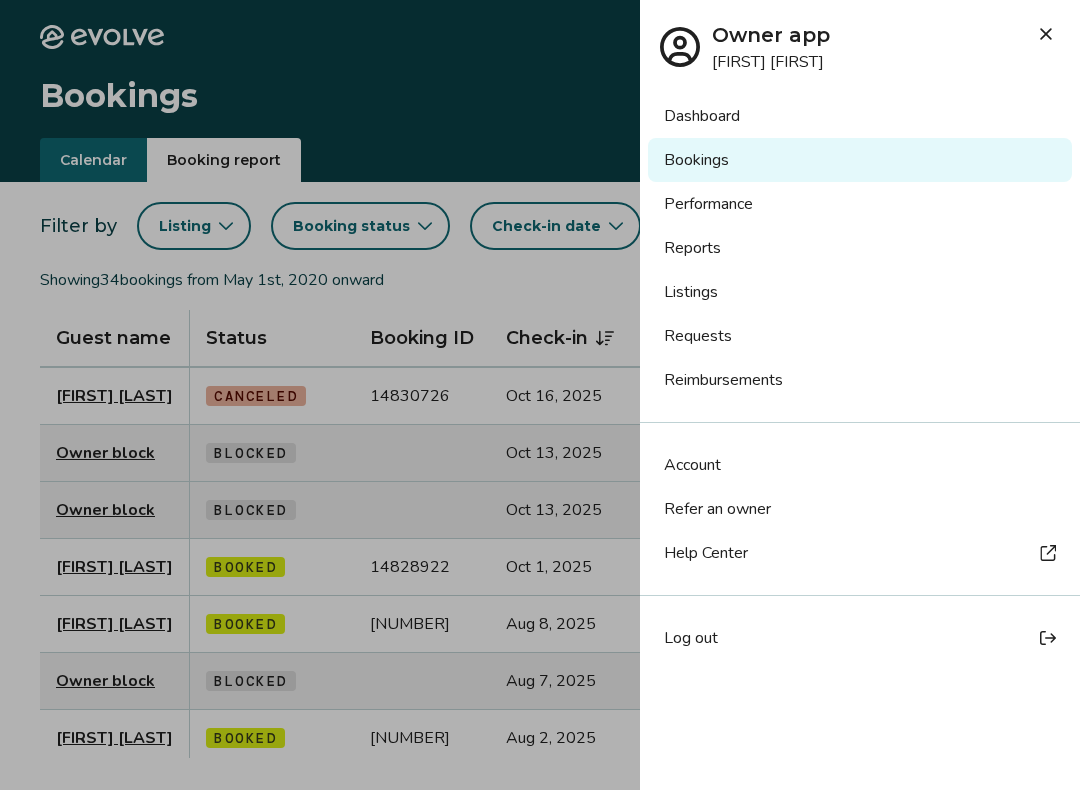 click on "Log out" at bounding box center [860, 638] 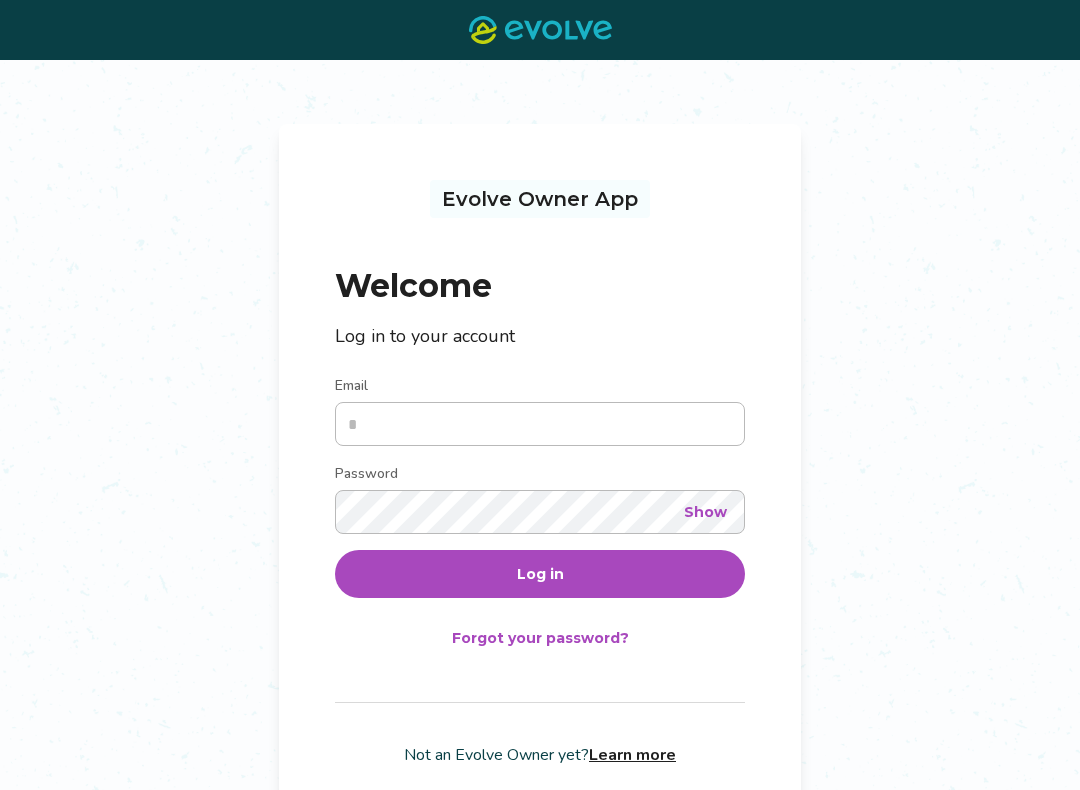scroll, scrollTop: 0, scrollLeft: 0, axis: both 